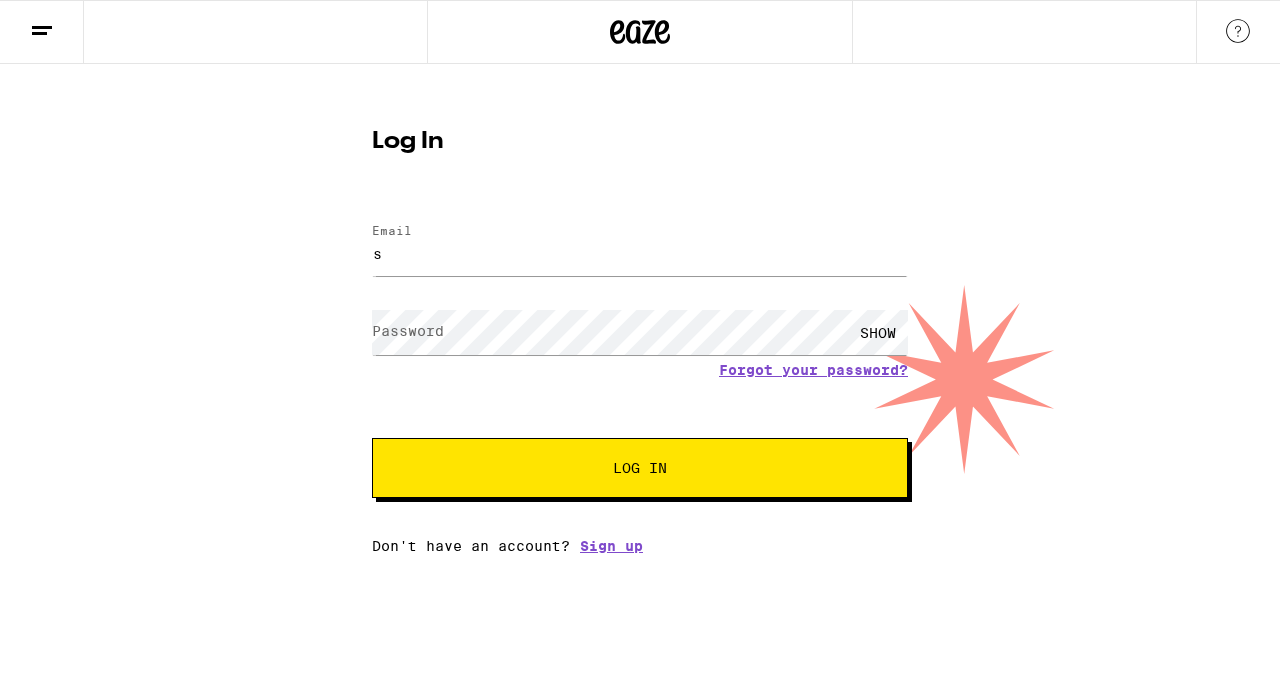 scroll, scrollTop: 0, scrollLeft: 0, axis: both 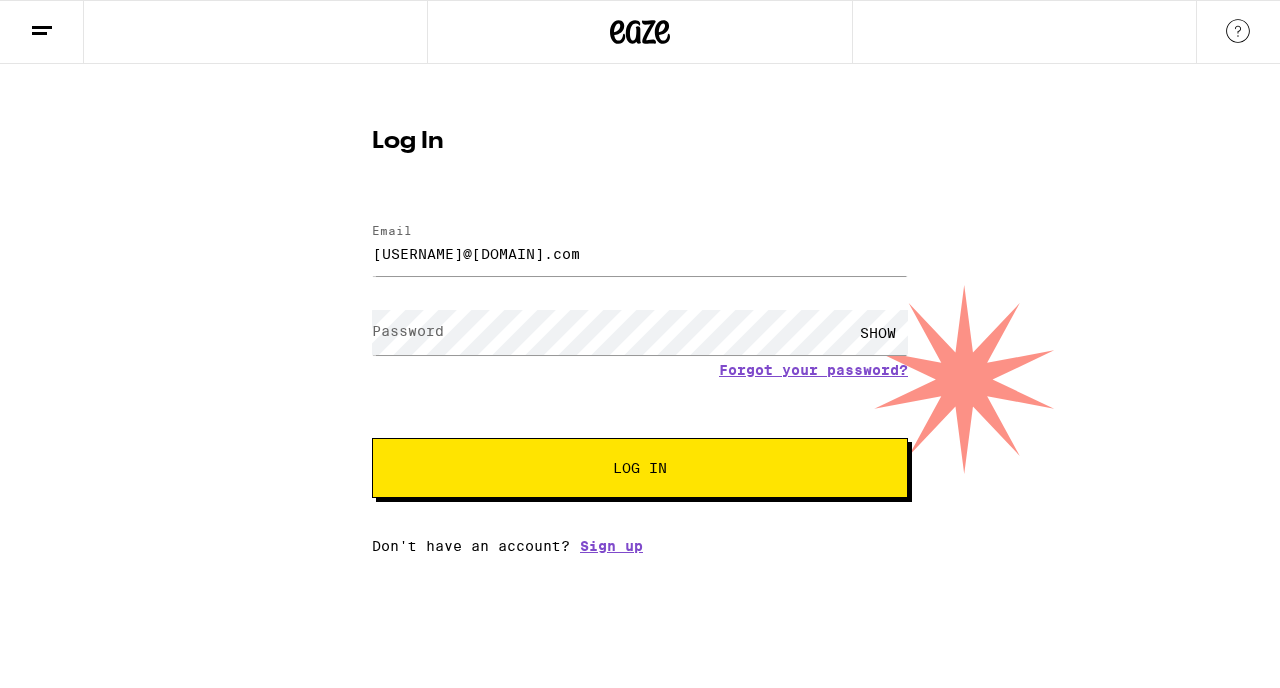 type on "[USERNAME]@[DOMAIN].com" 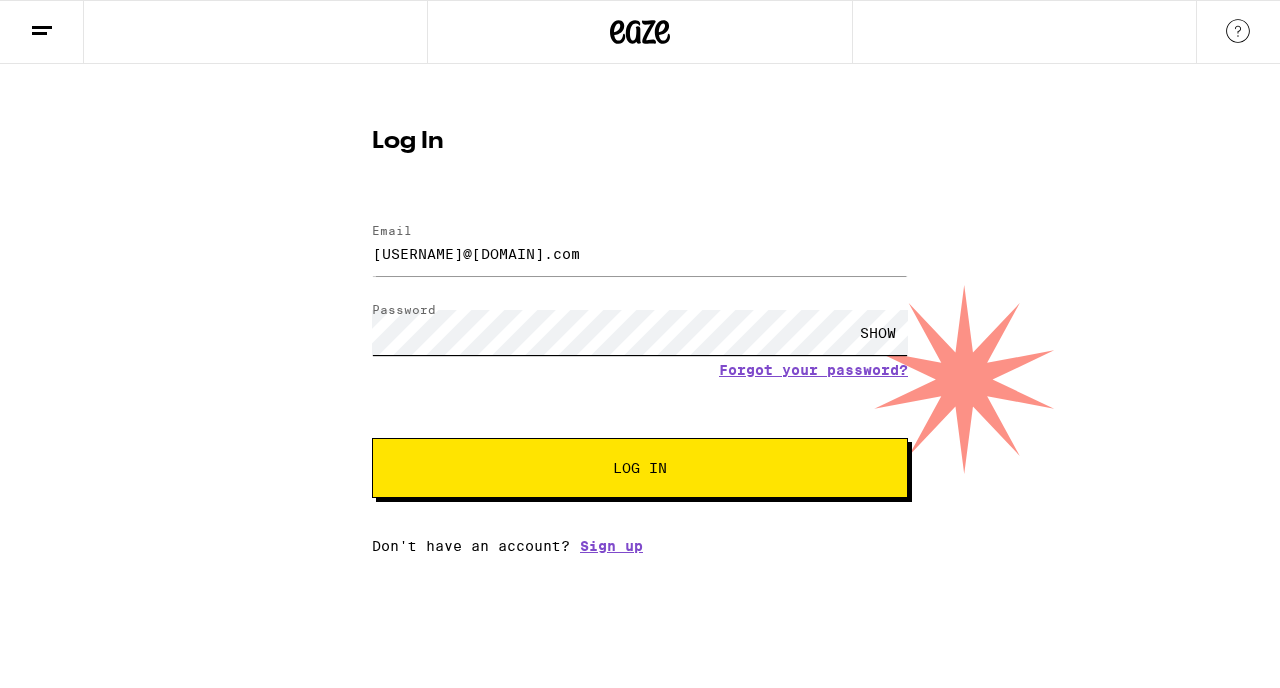 click on "Log In" at bounding box center (640, 468) 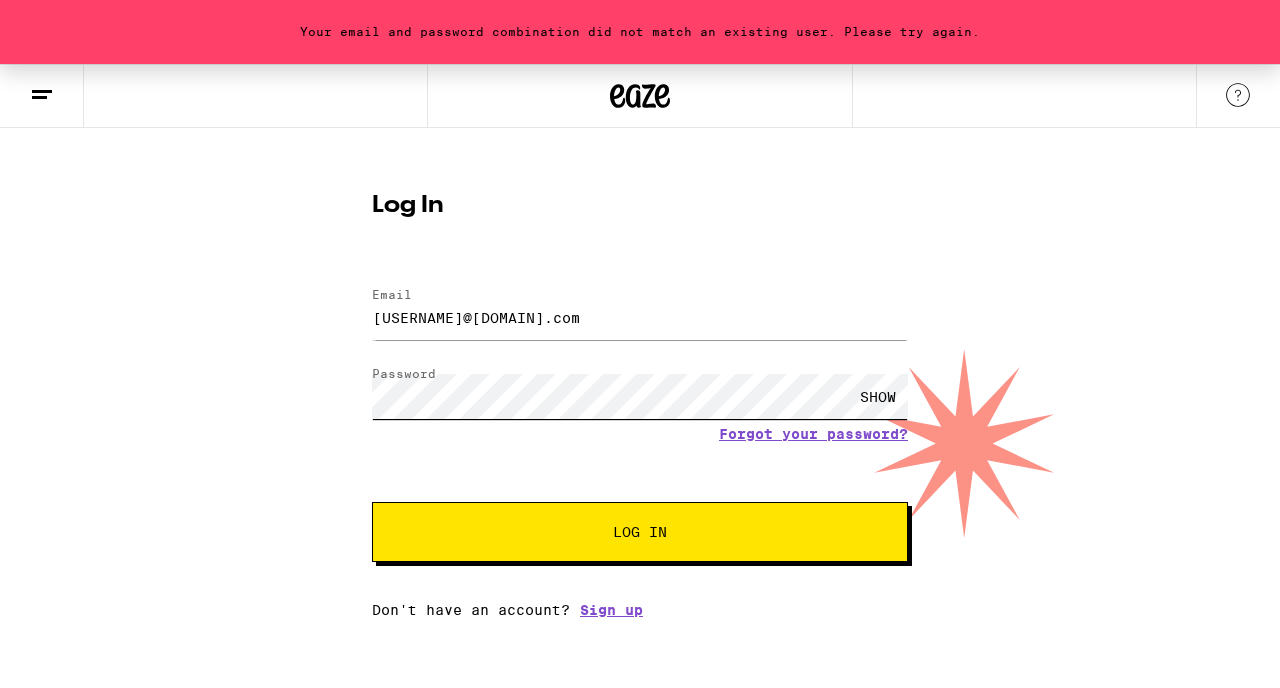 click on "Log In" at bounding box center (640, 532) 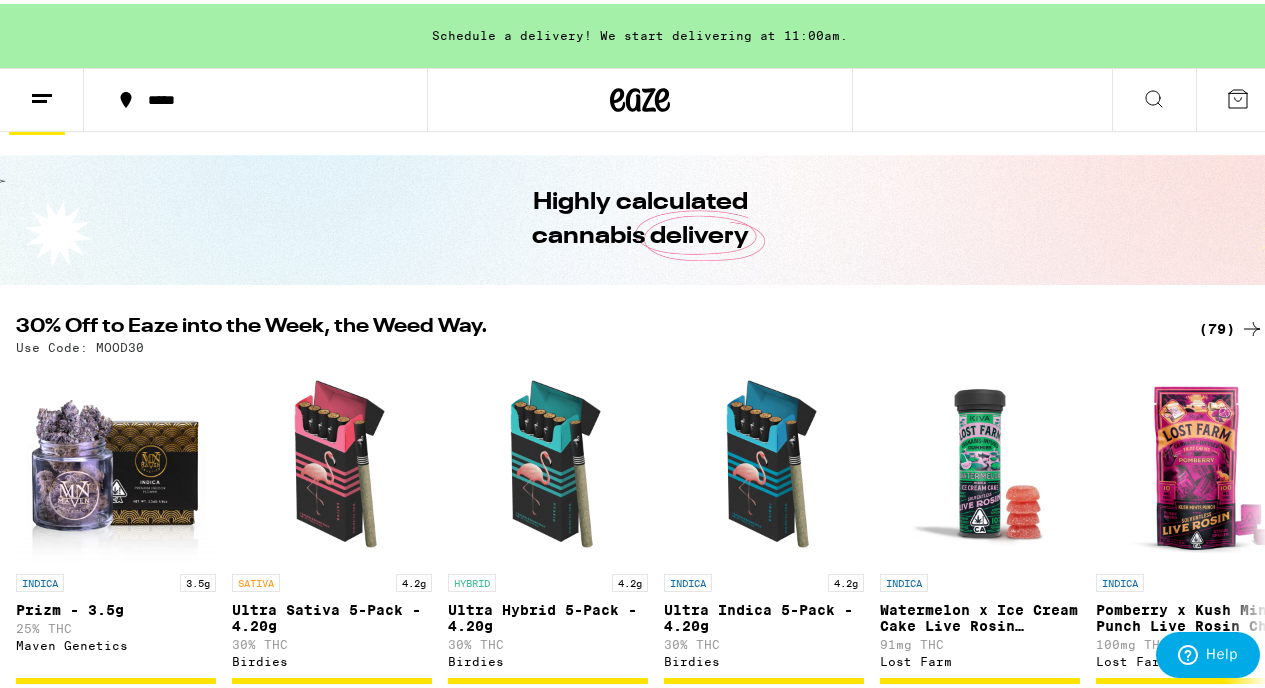 scroll, scrollTop: 61, scrollLeft: 0, axis: vertical 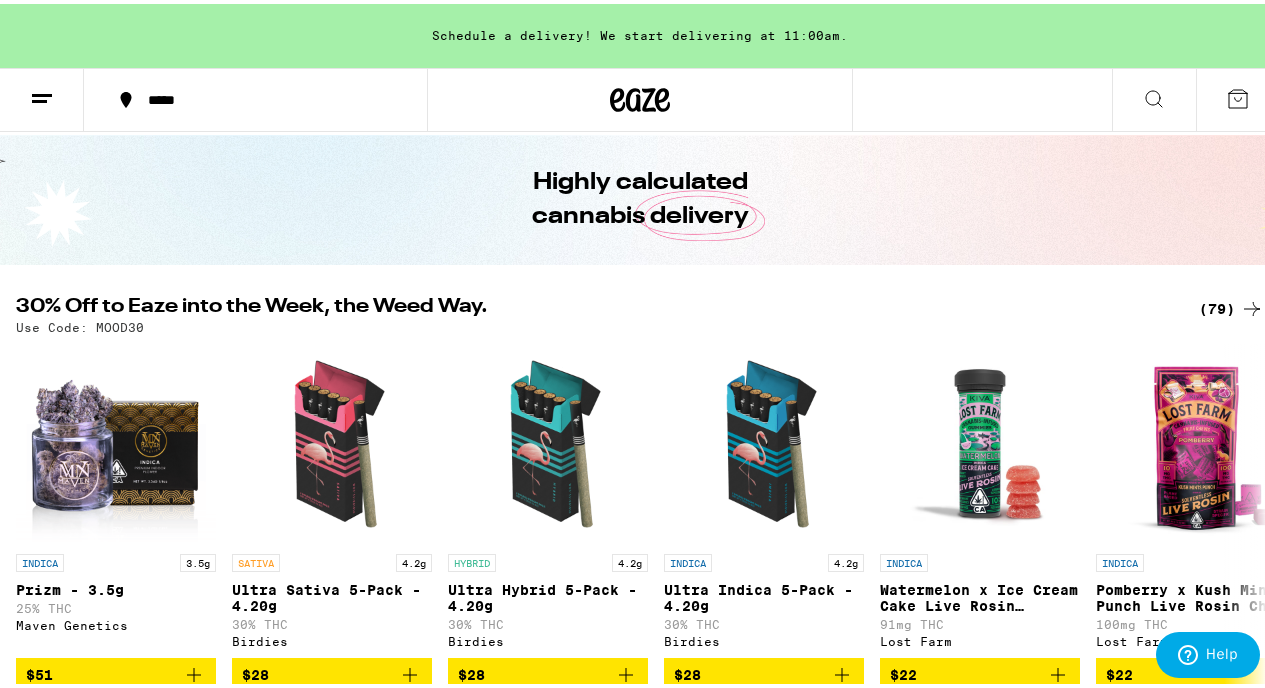 click on "(79)" at bounding box center (1231, 305) 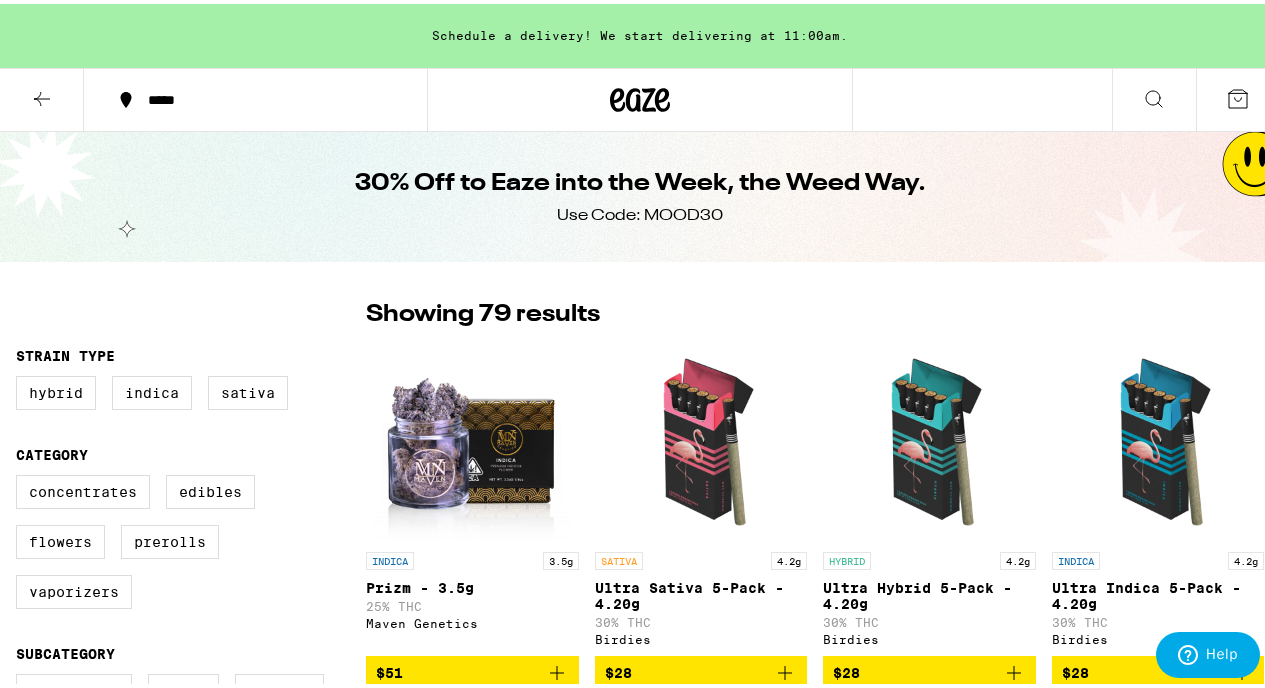 scroll, scrollTop: 65, scrollLeft: 0, axis: vertical 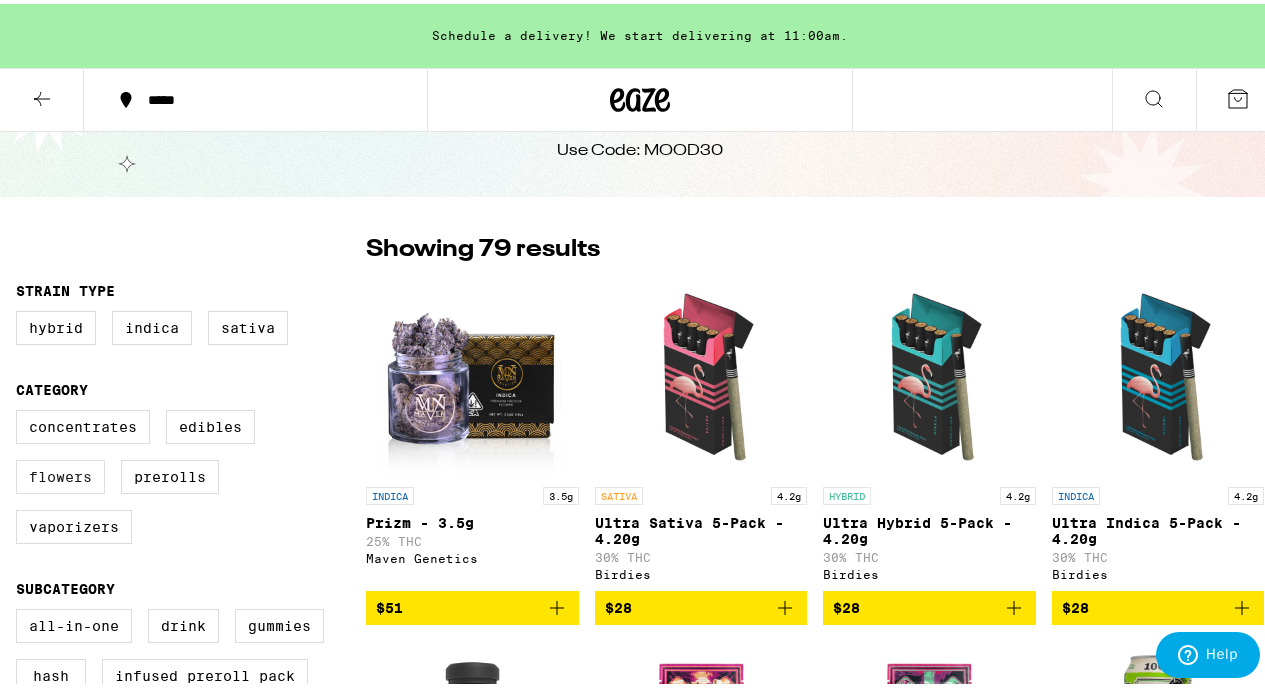 click on "Flowers" at bounding box center [60, 473] 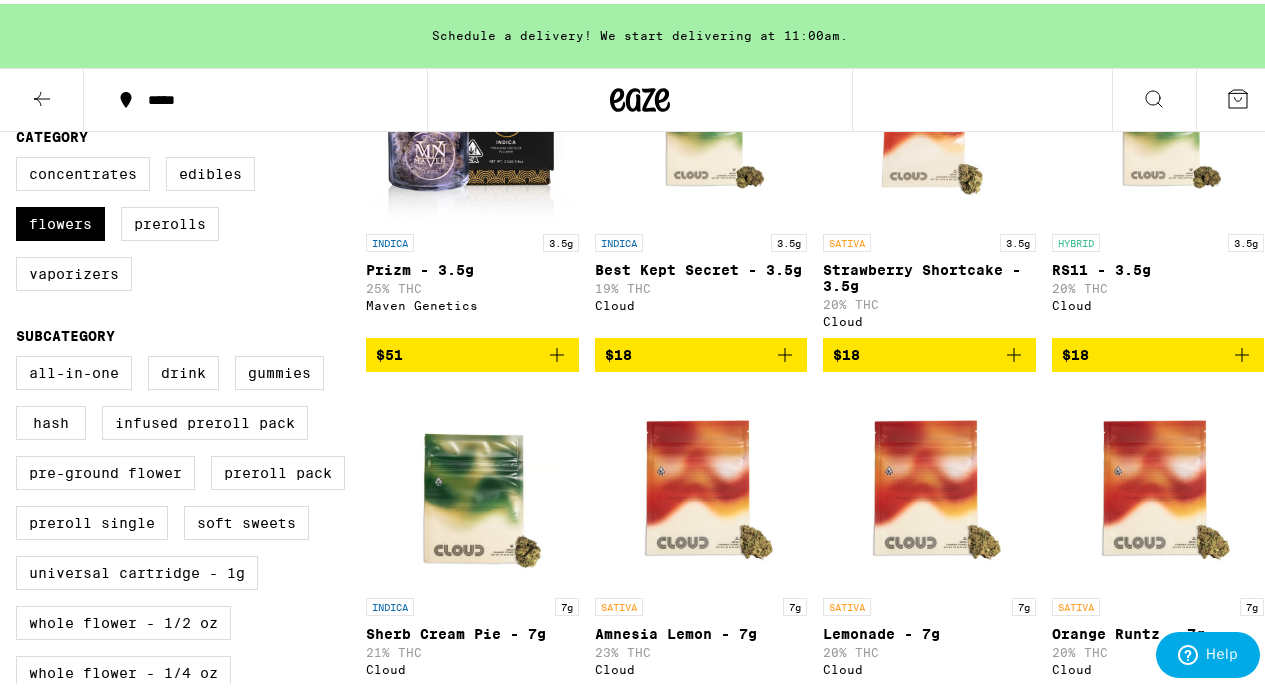 scroll, scrollTop: 0, scrollLeft: 0, axis: both 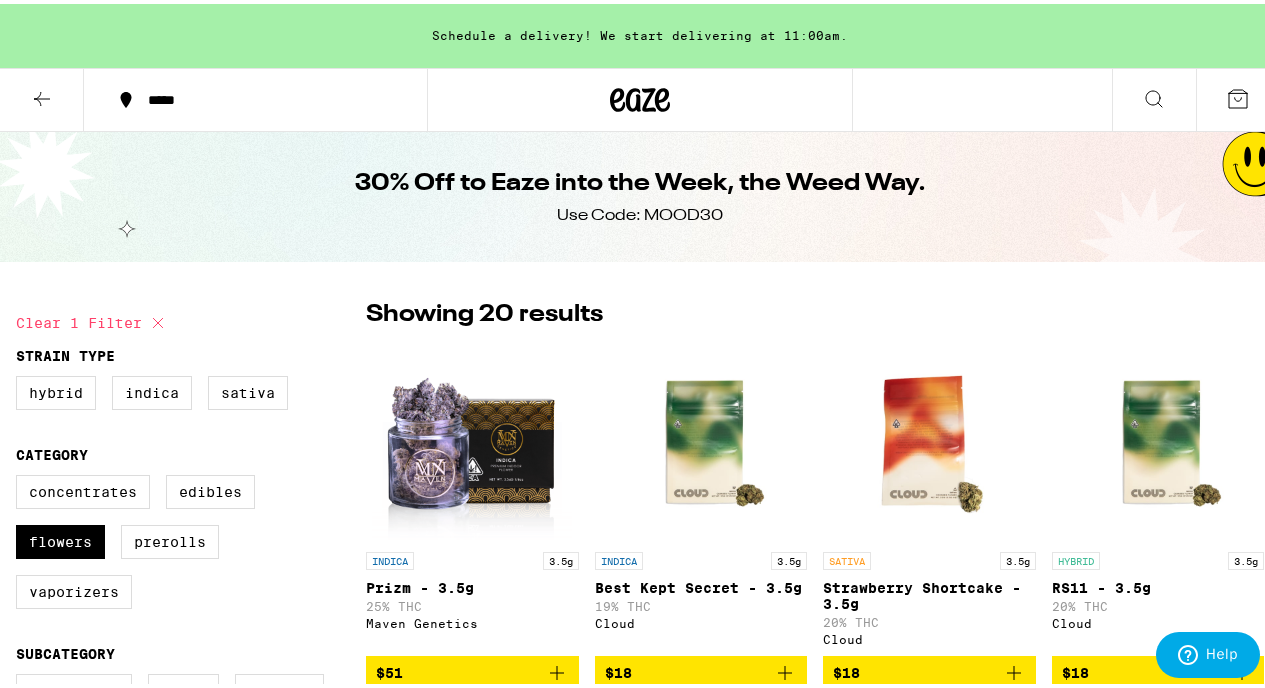 click 